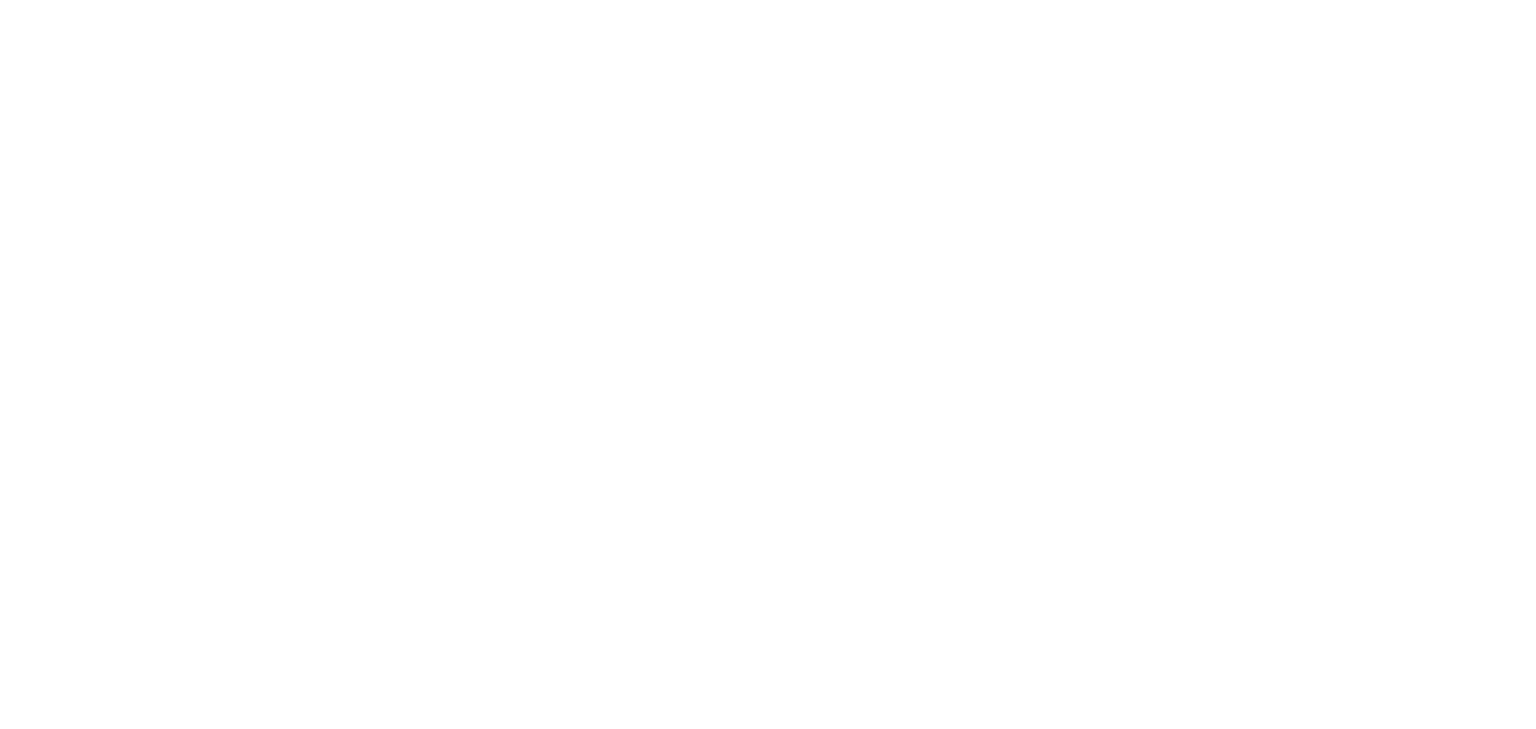 scroll, scrollTop: 0, scrollLeft: 0, axis: both 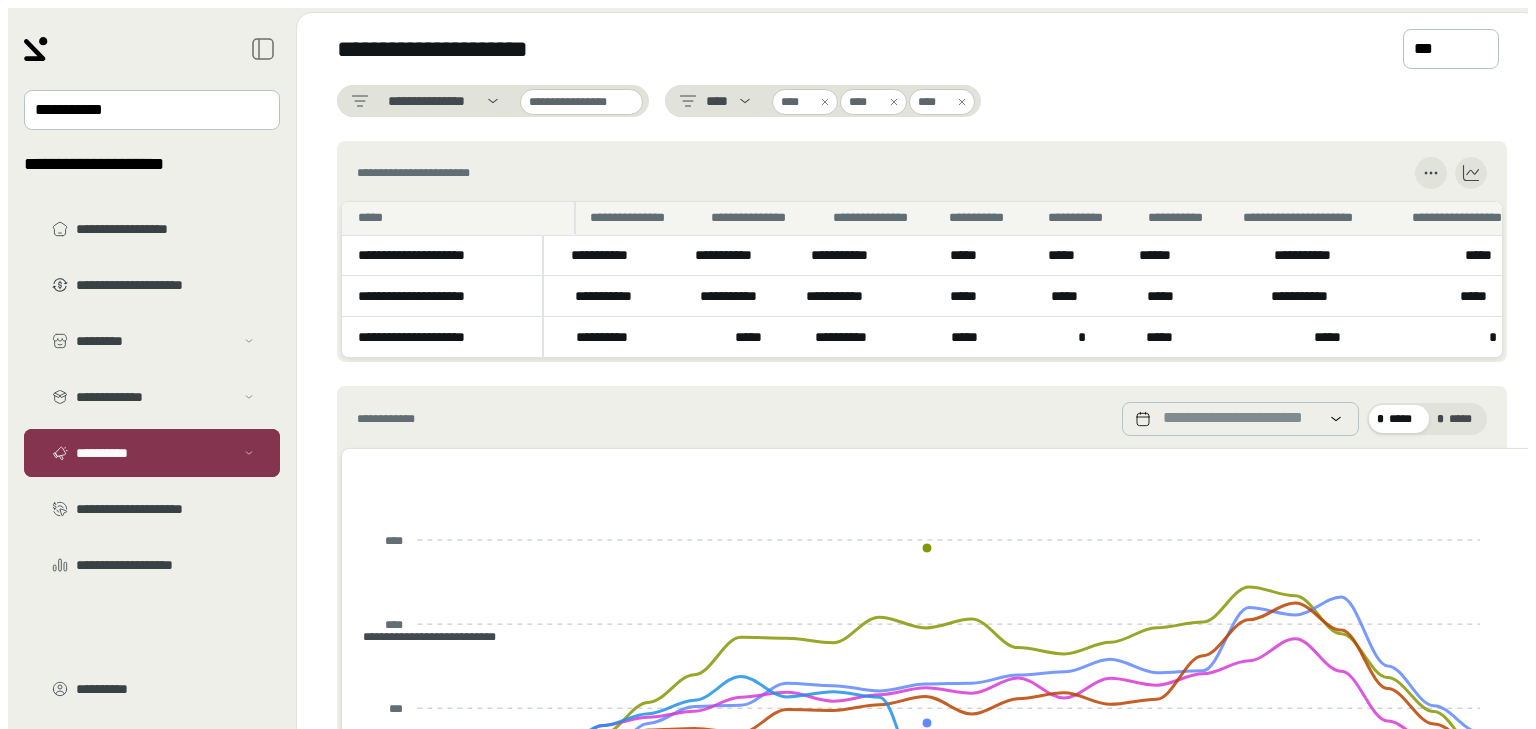 click on "**********" at bounding box center [152, 453] 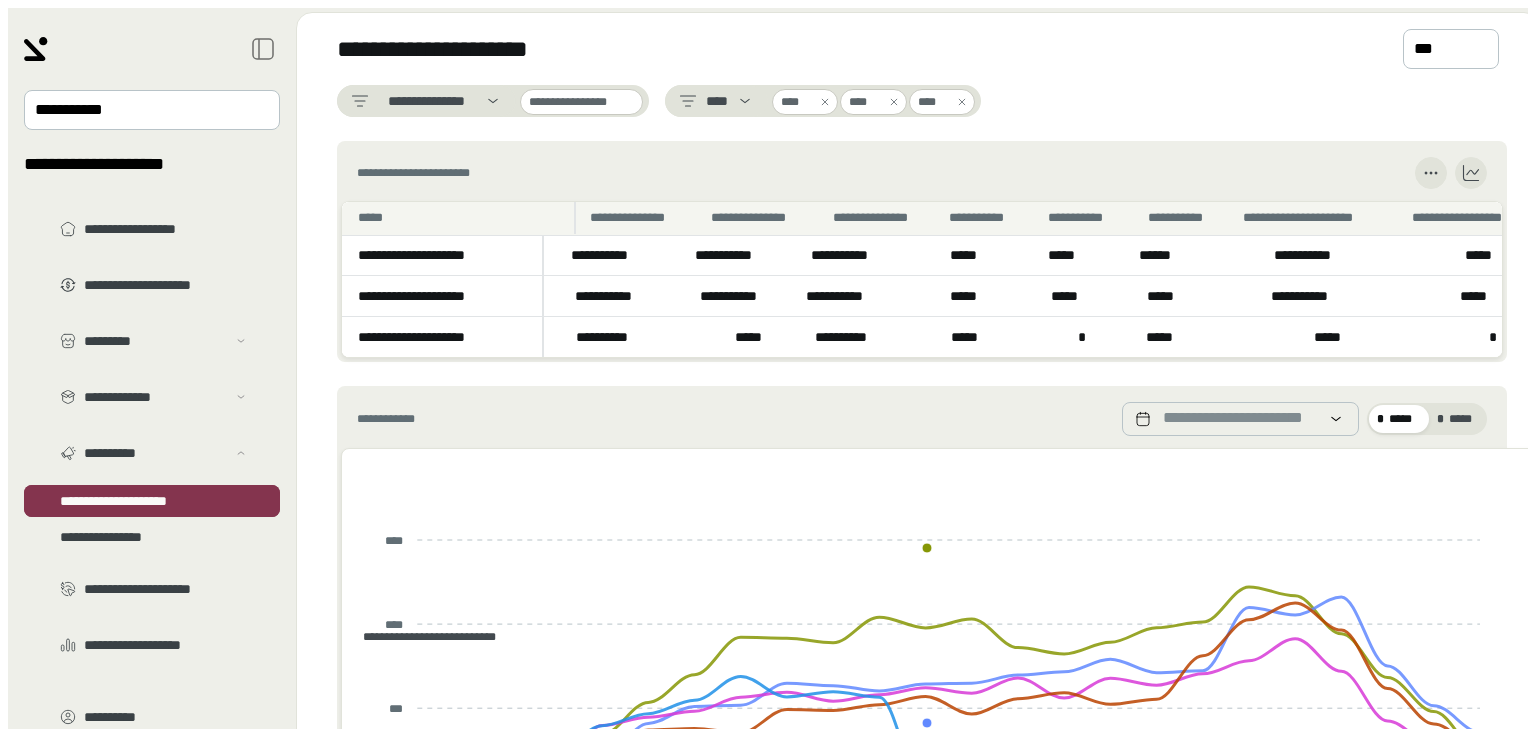 click on "**********" at bounding box center (152, 501) 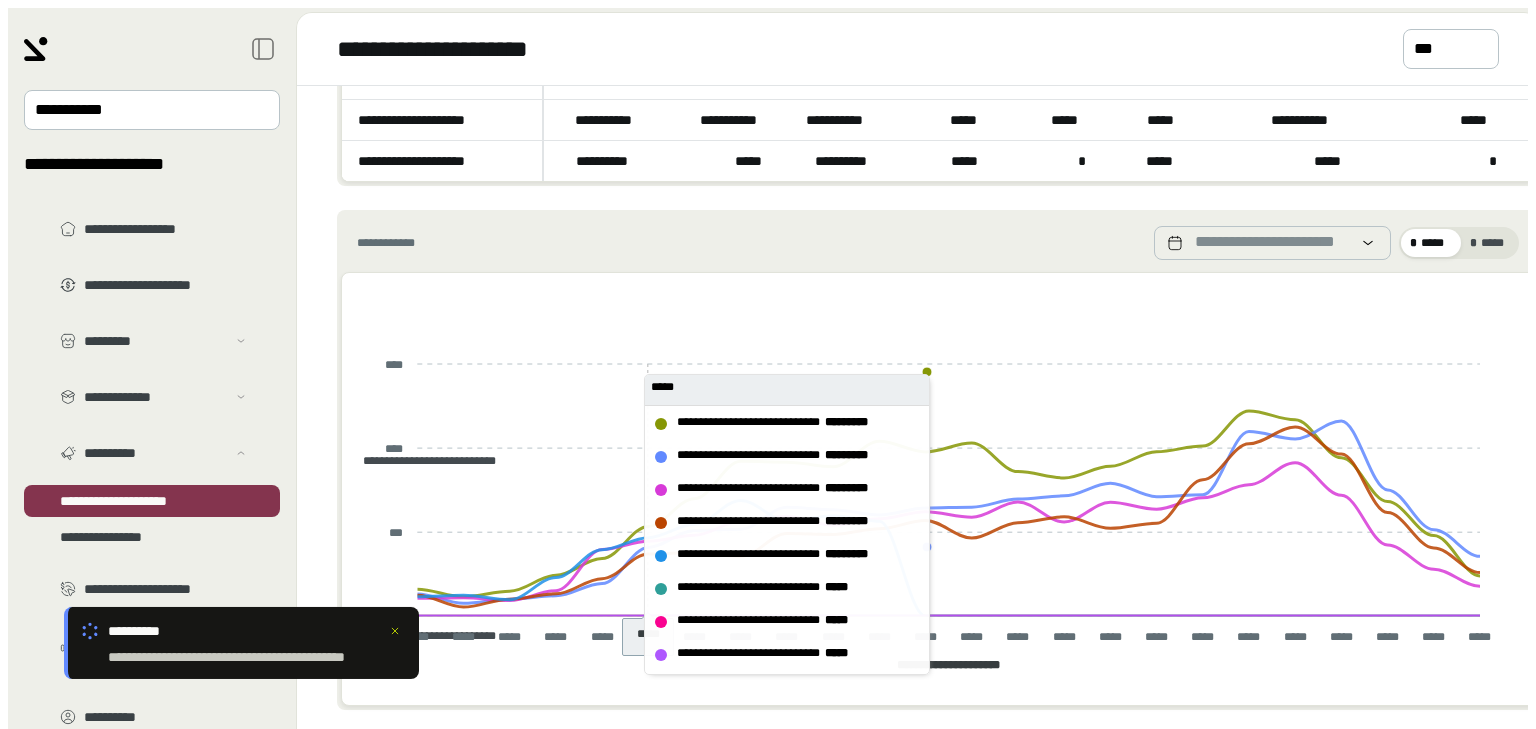 scroll, scrollTop: 177, scrollLeft: 0, axis: vertical 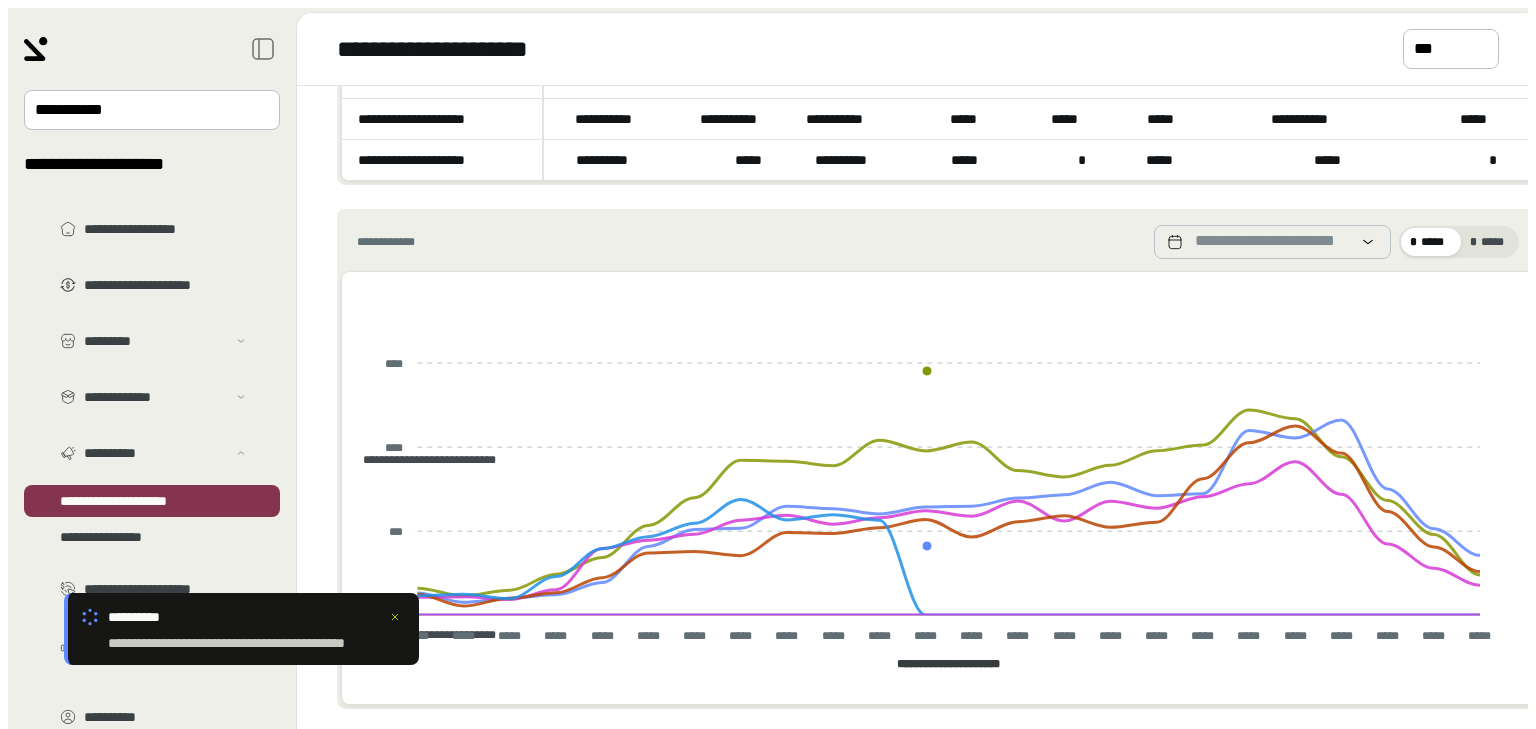 click on "**********" at bounding box center [128, 167] 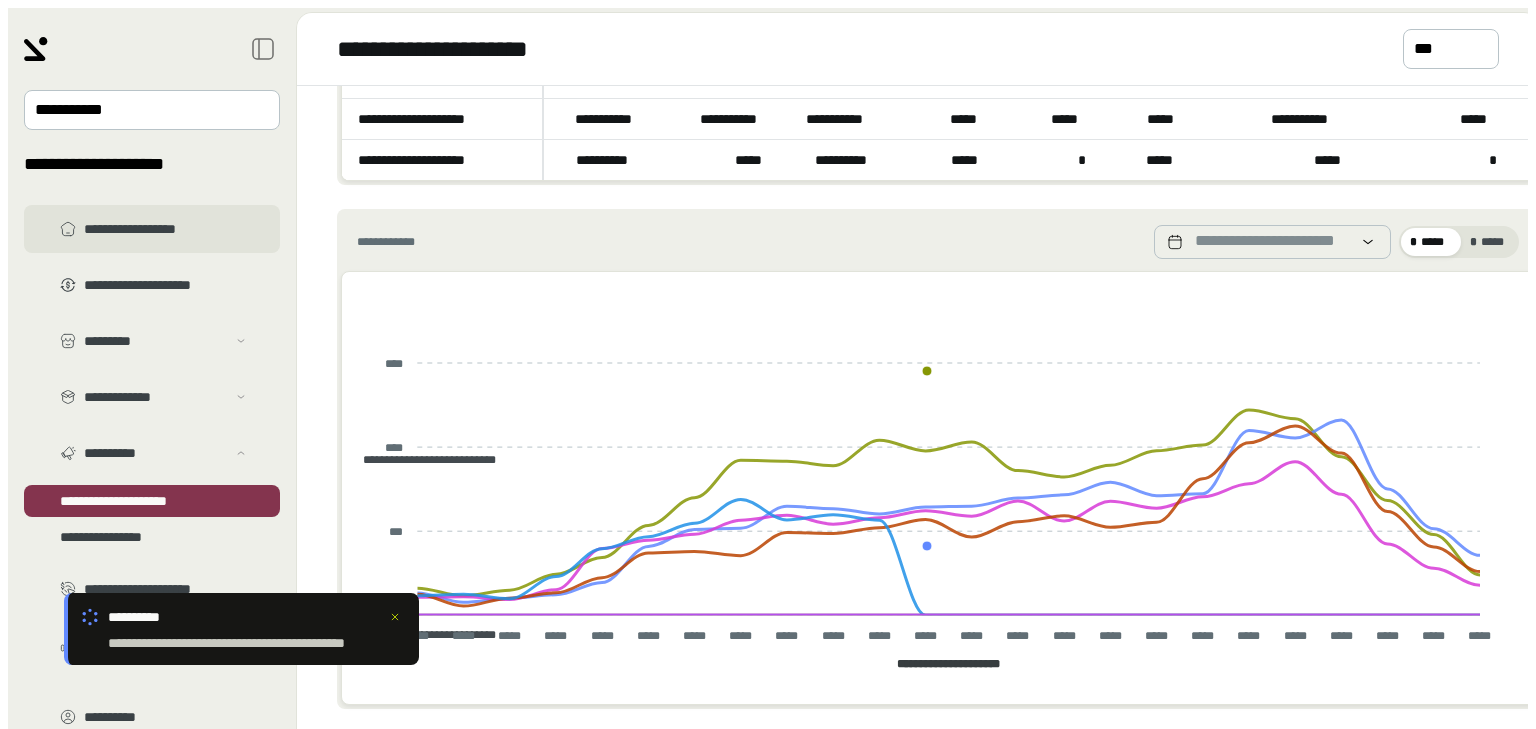 click on "**********" at bounding box center [152, 229] 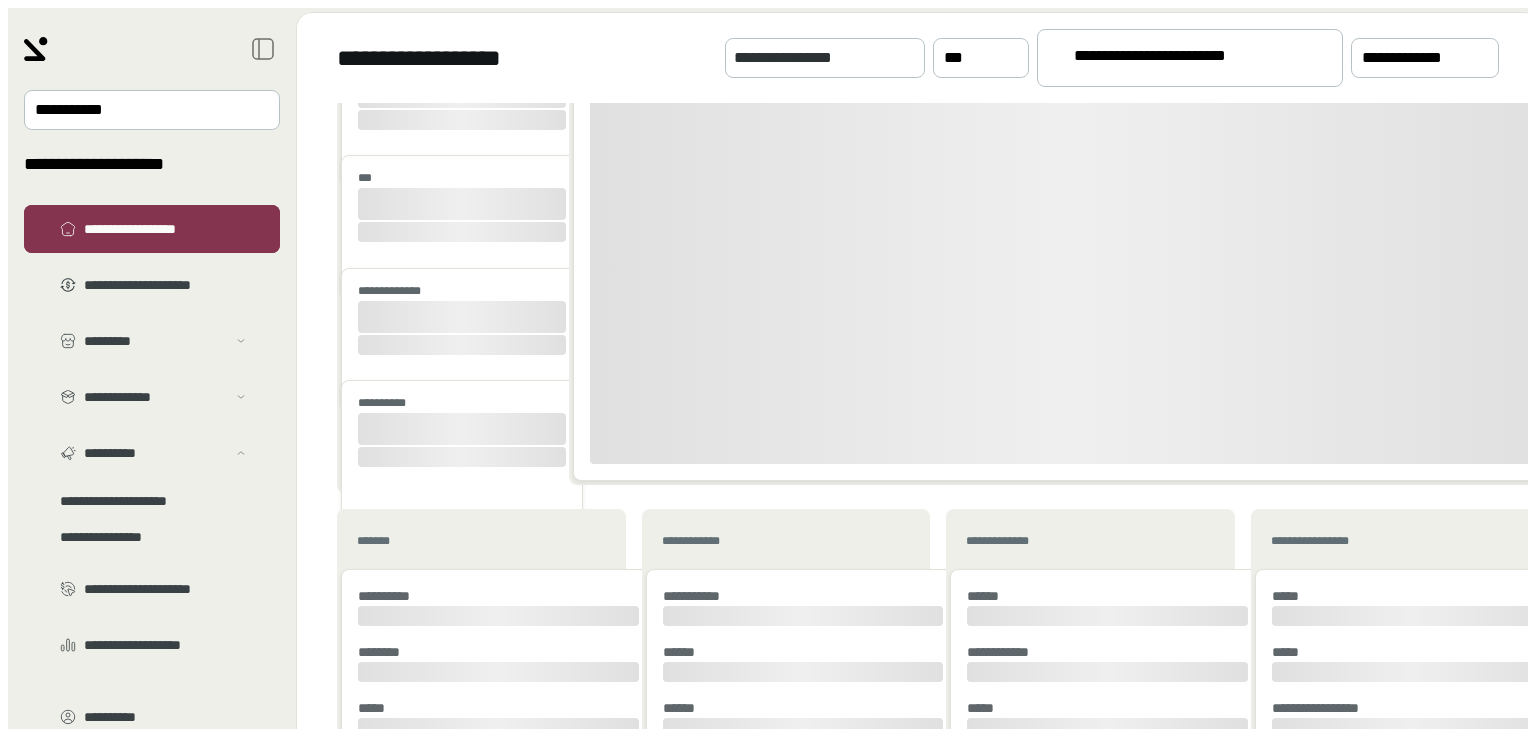 scroll, scrollTop: 0, scrollLeft: 0, axis: both 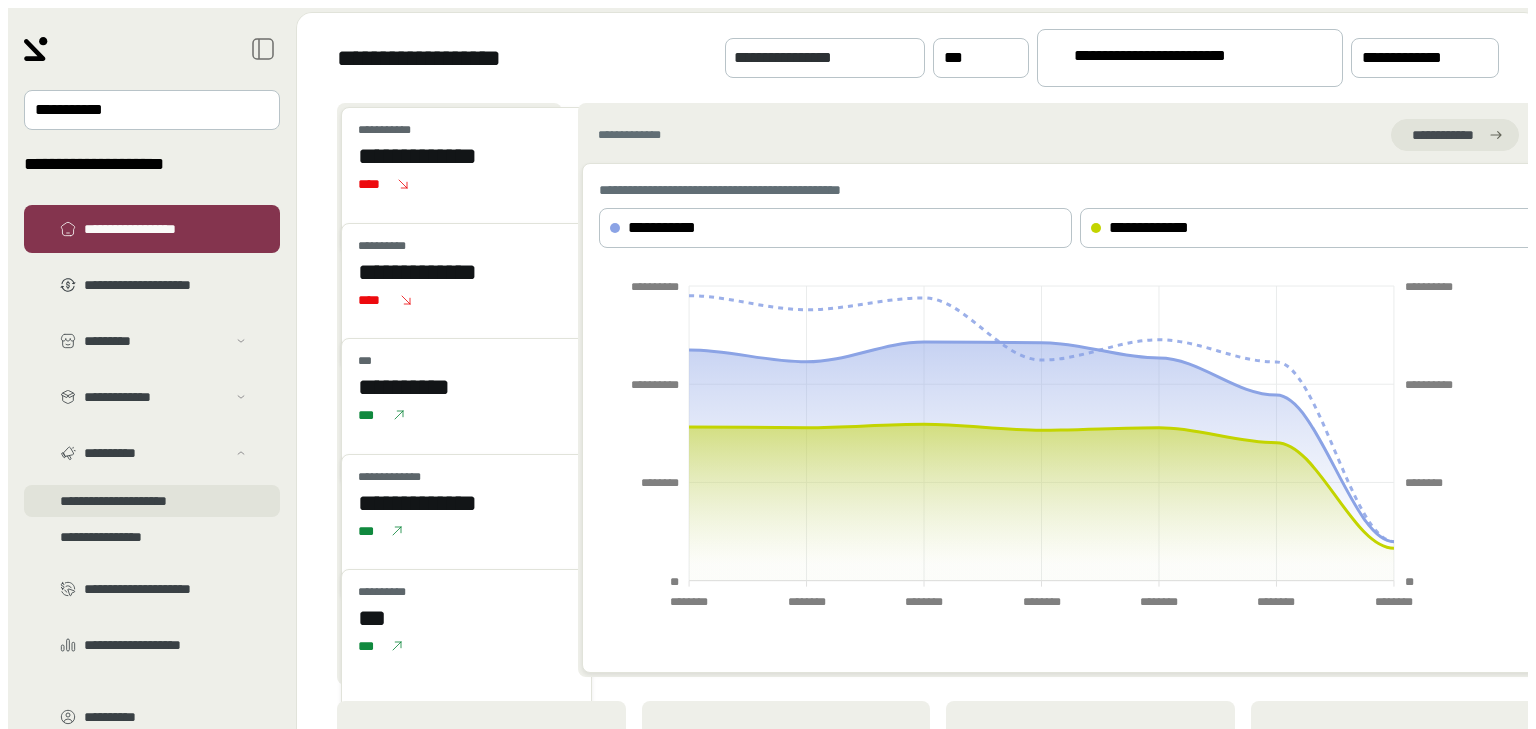 click on "**********" at bounding box center [152, 365] 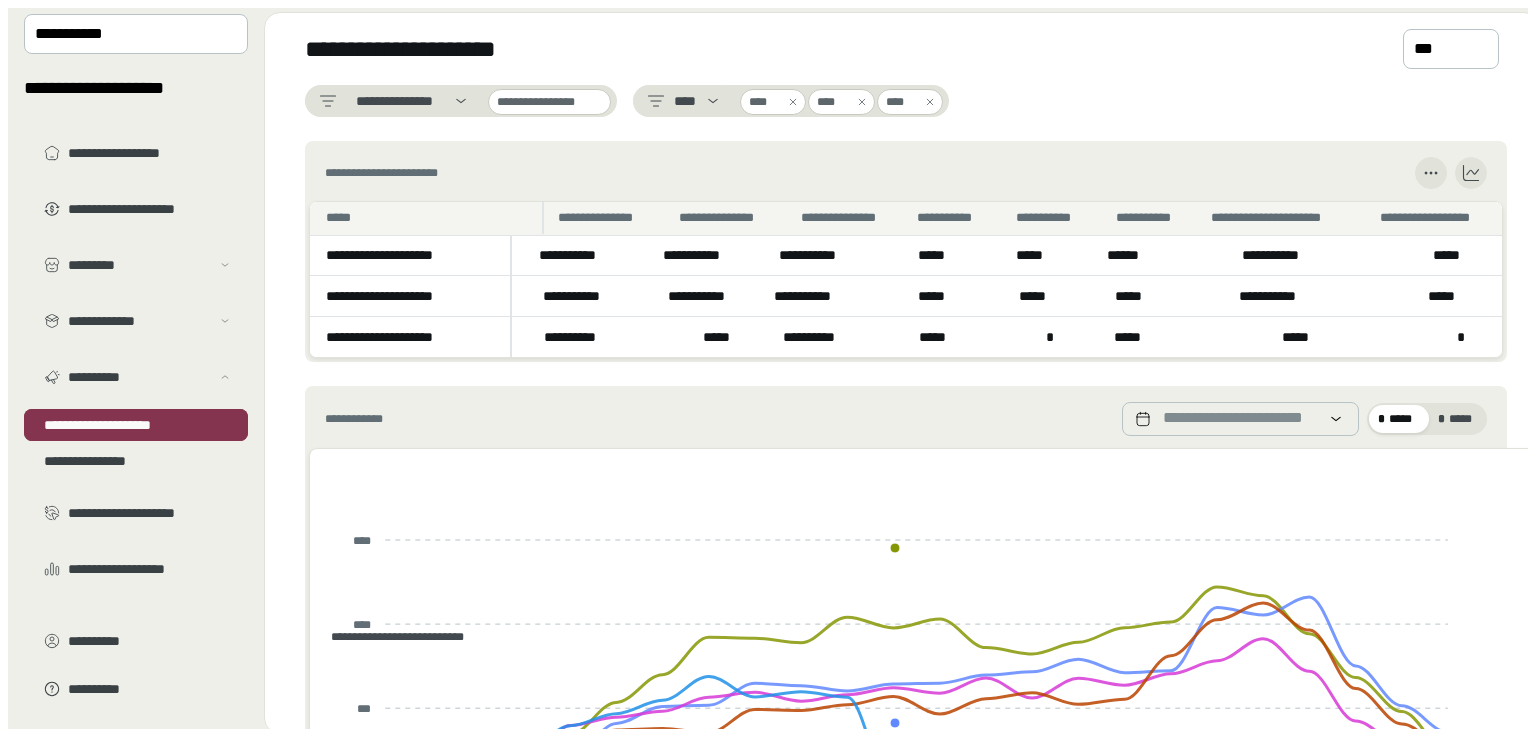 scroll, scrollTop: 75, scrollLeft: 0, axis: vertical 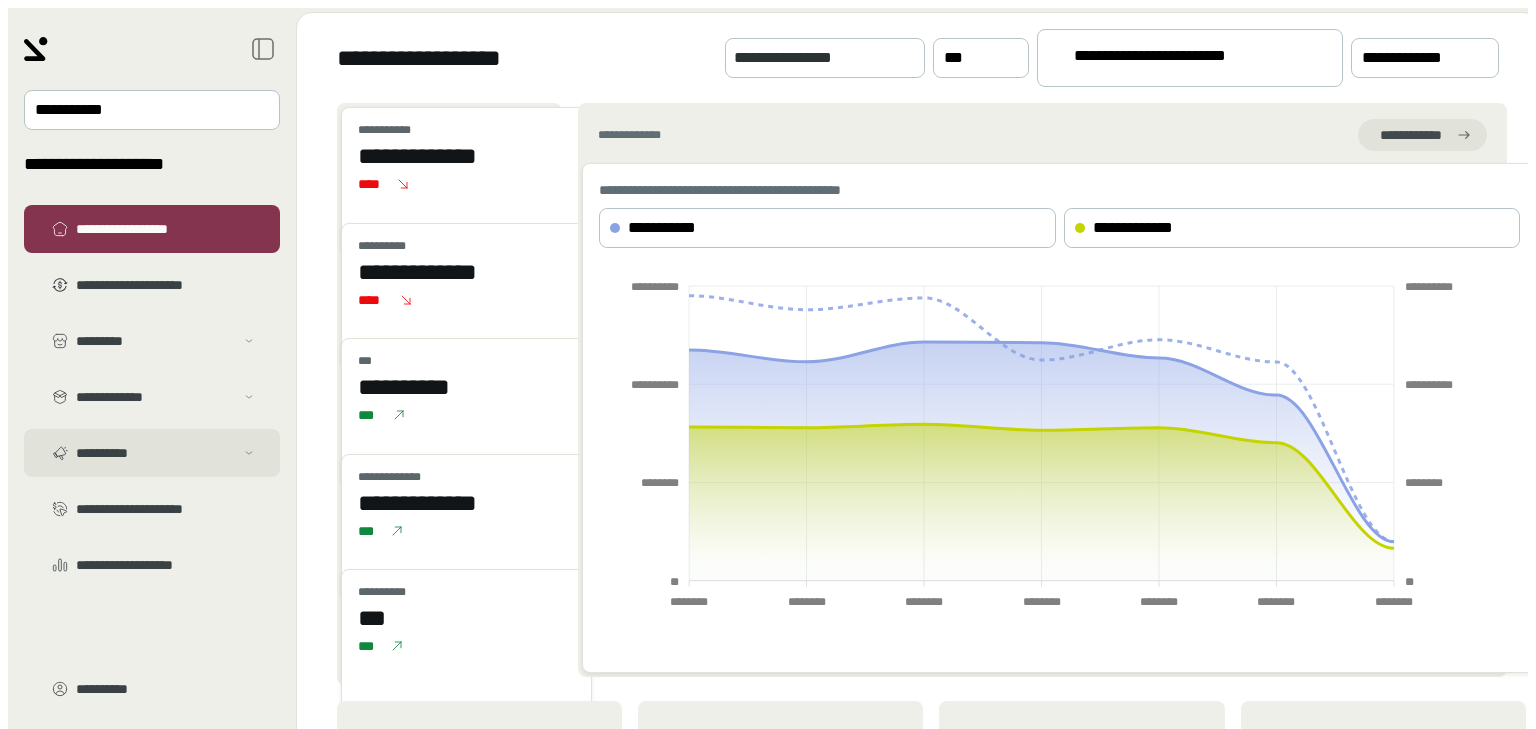 click on "**********" at bounding box center (155, 341) 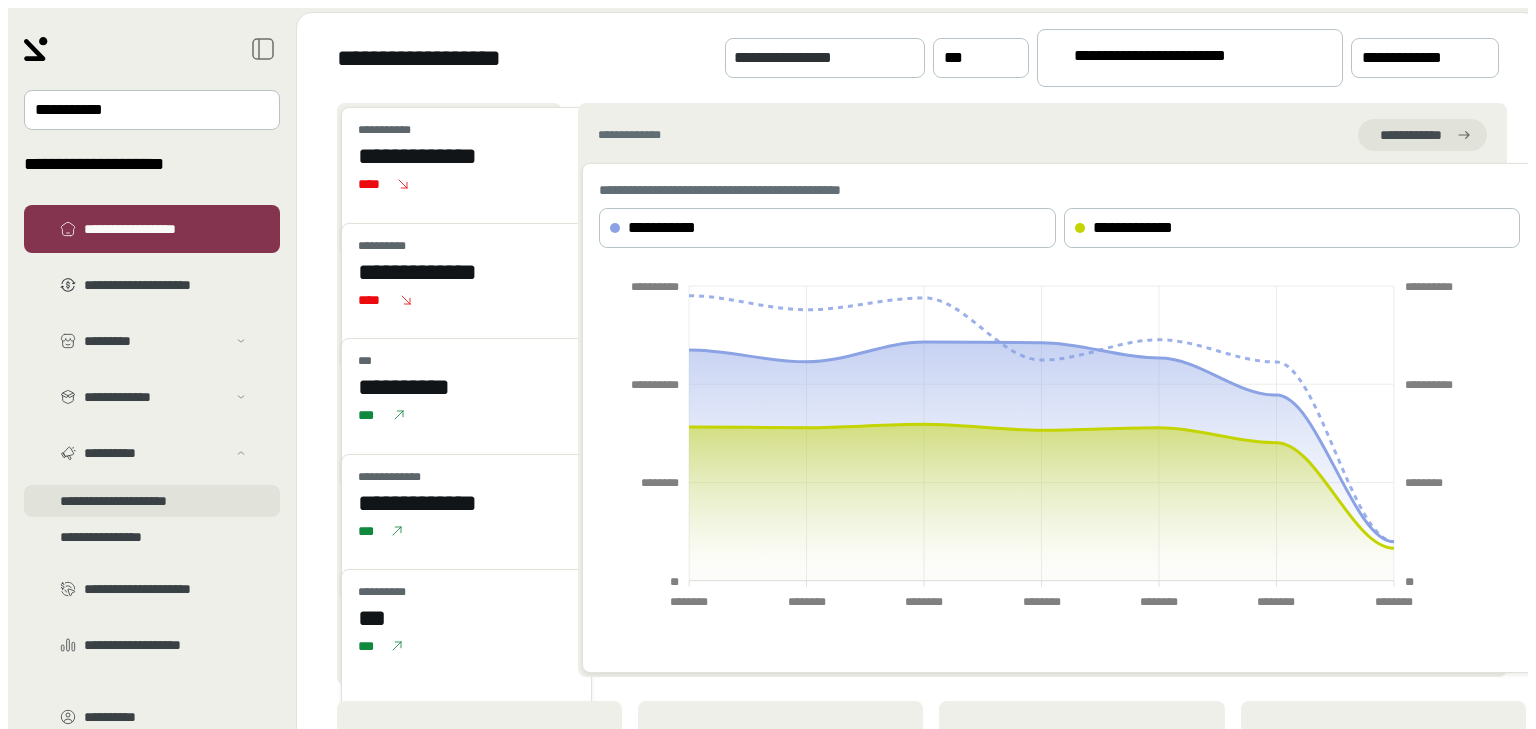 click on "**********" at bounding box center (152, 365) 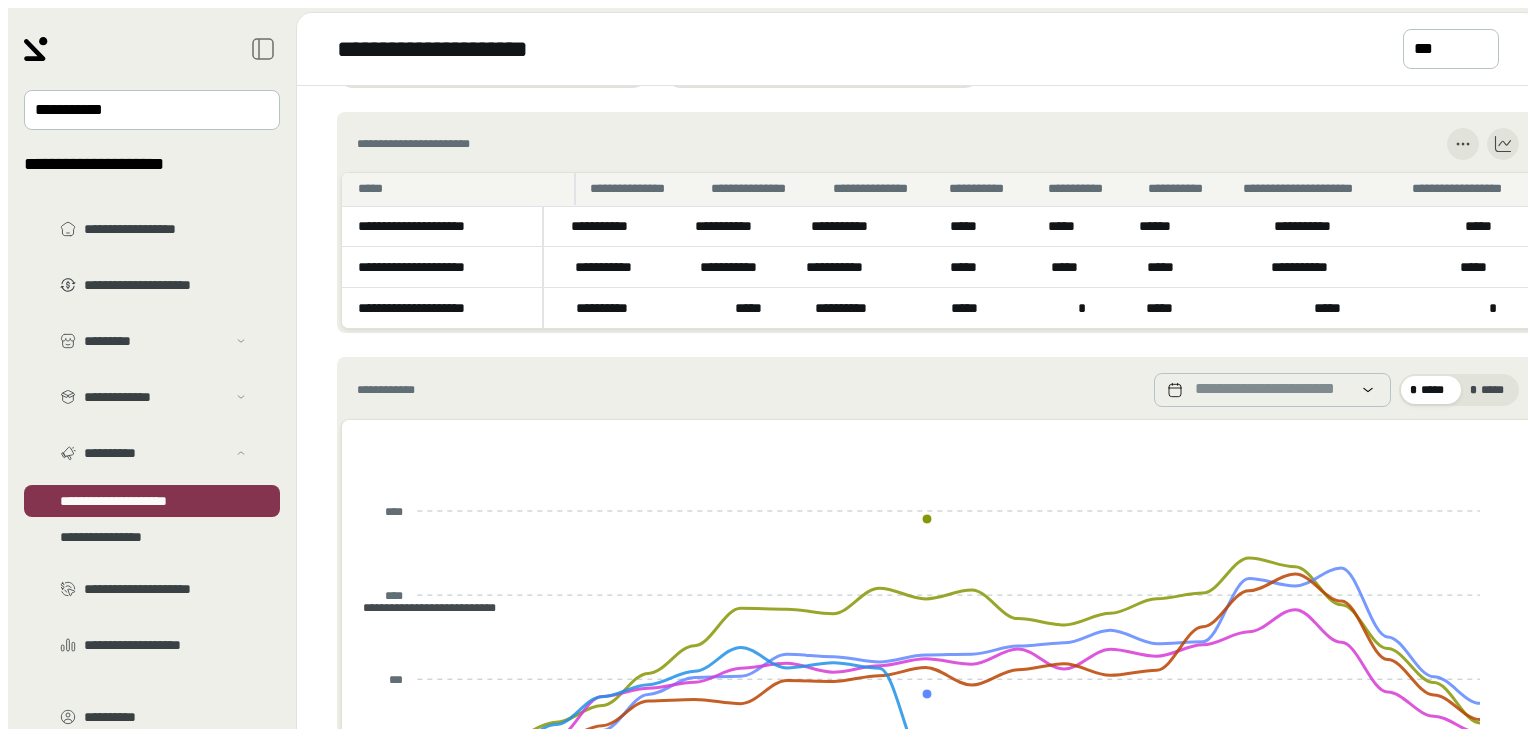 scroll, scrollTop: 0, scrollLeft: 0, axis: both 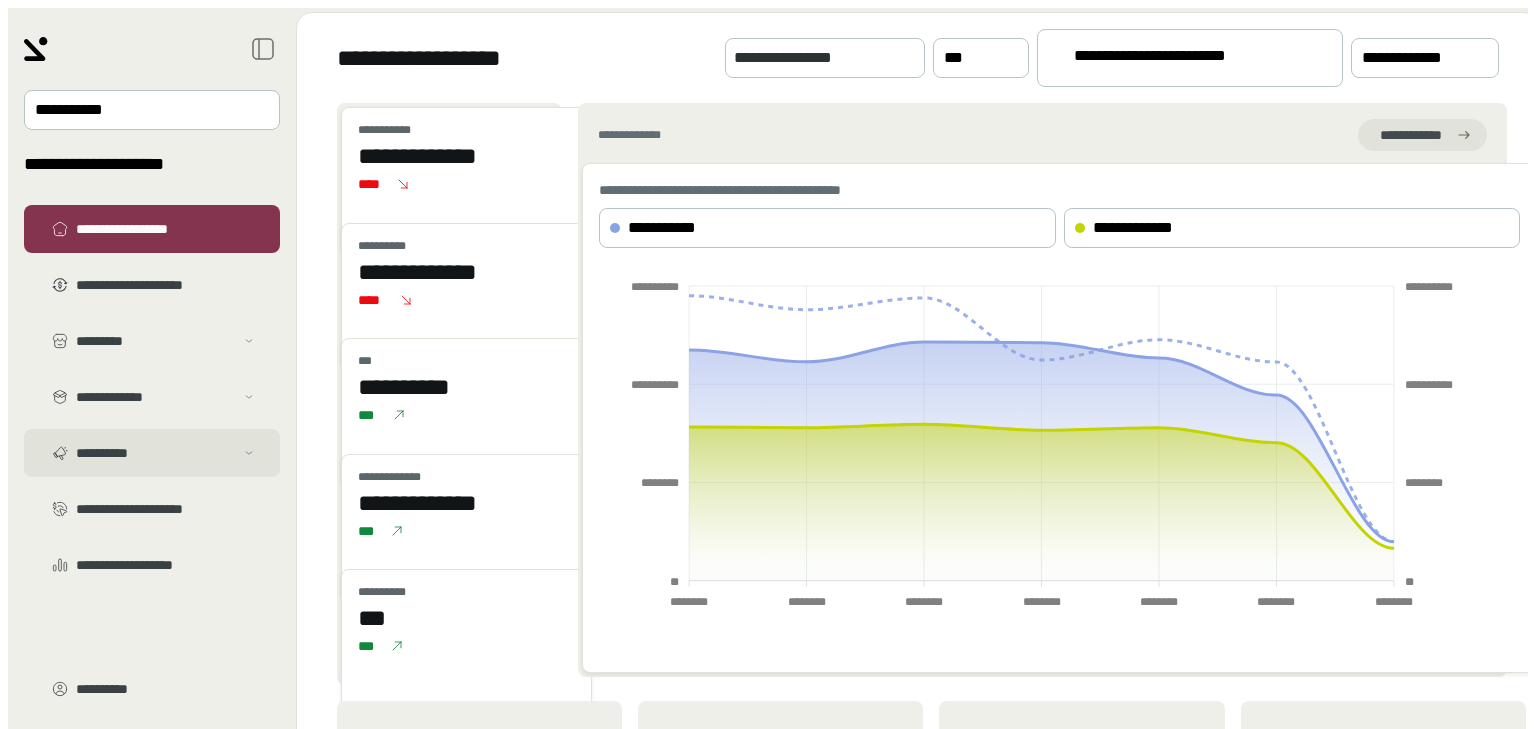 click on "**********" at bounding box center [155, 341] 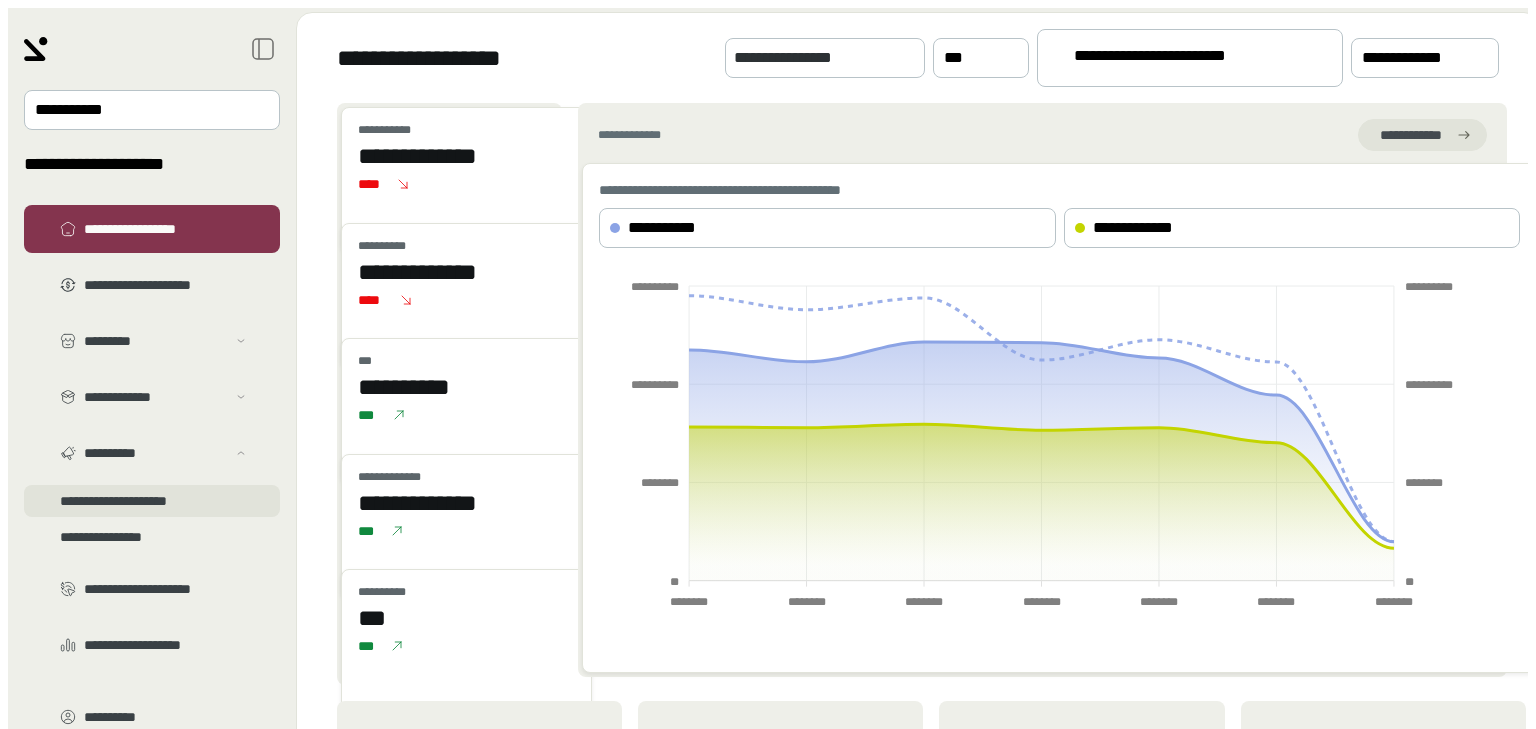 click on "**********" at bounding box center (152, 365) 